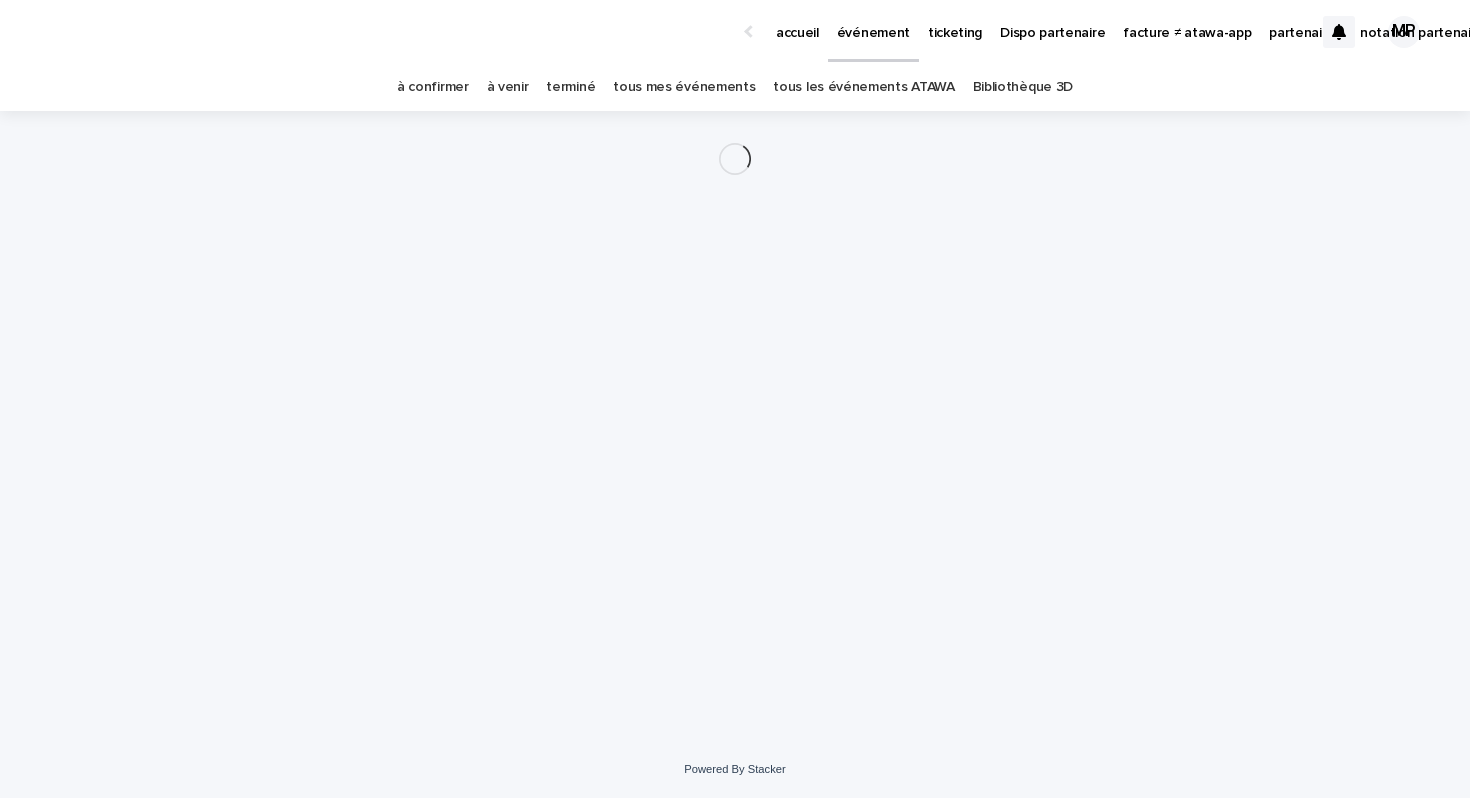 scroll, scrollTop: 0, scrollLeft: 0, axis: both 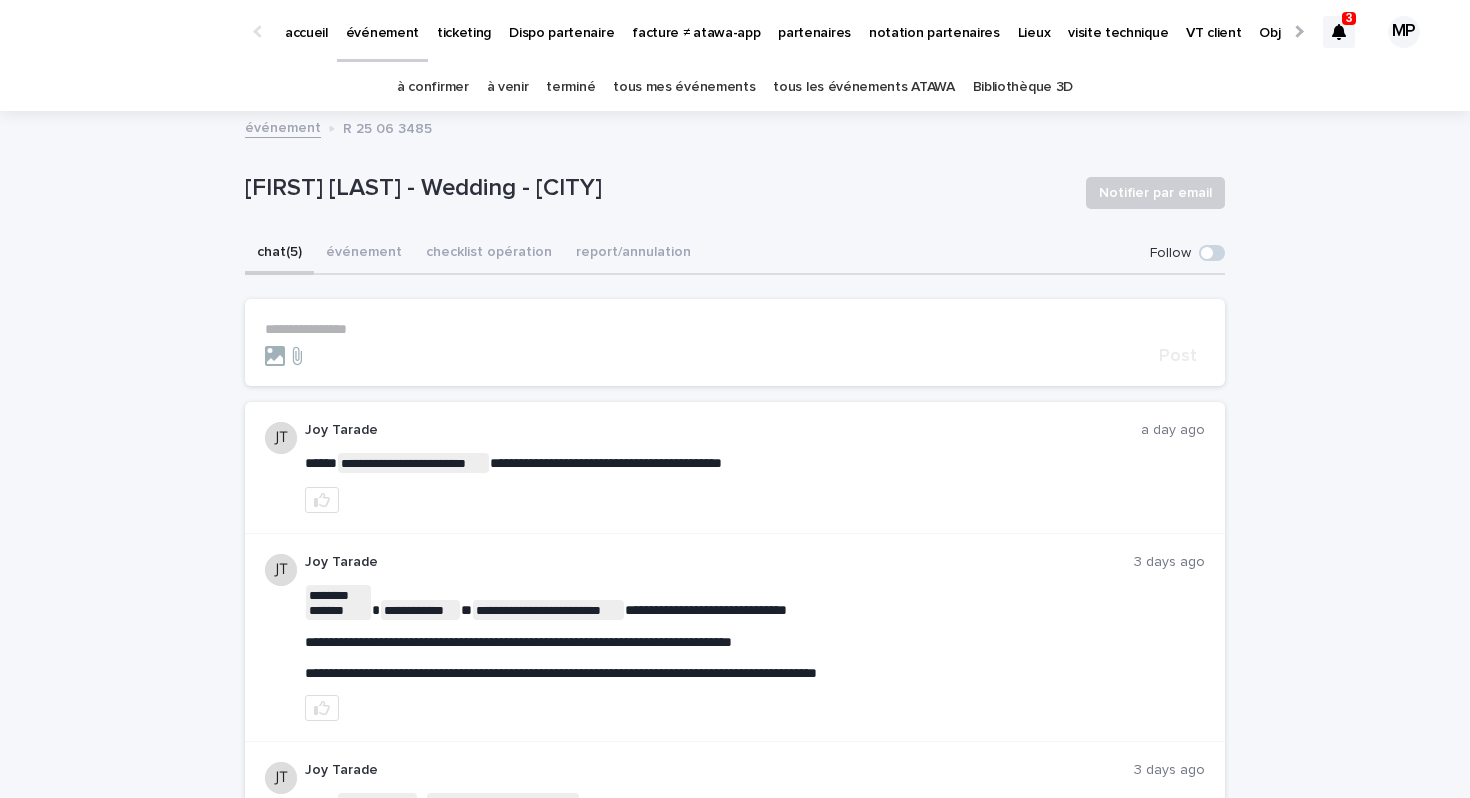 click on "[FIRST] [LAST] - Wedding - [CITY]" at bounding box center (657, 188) 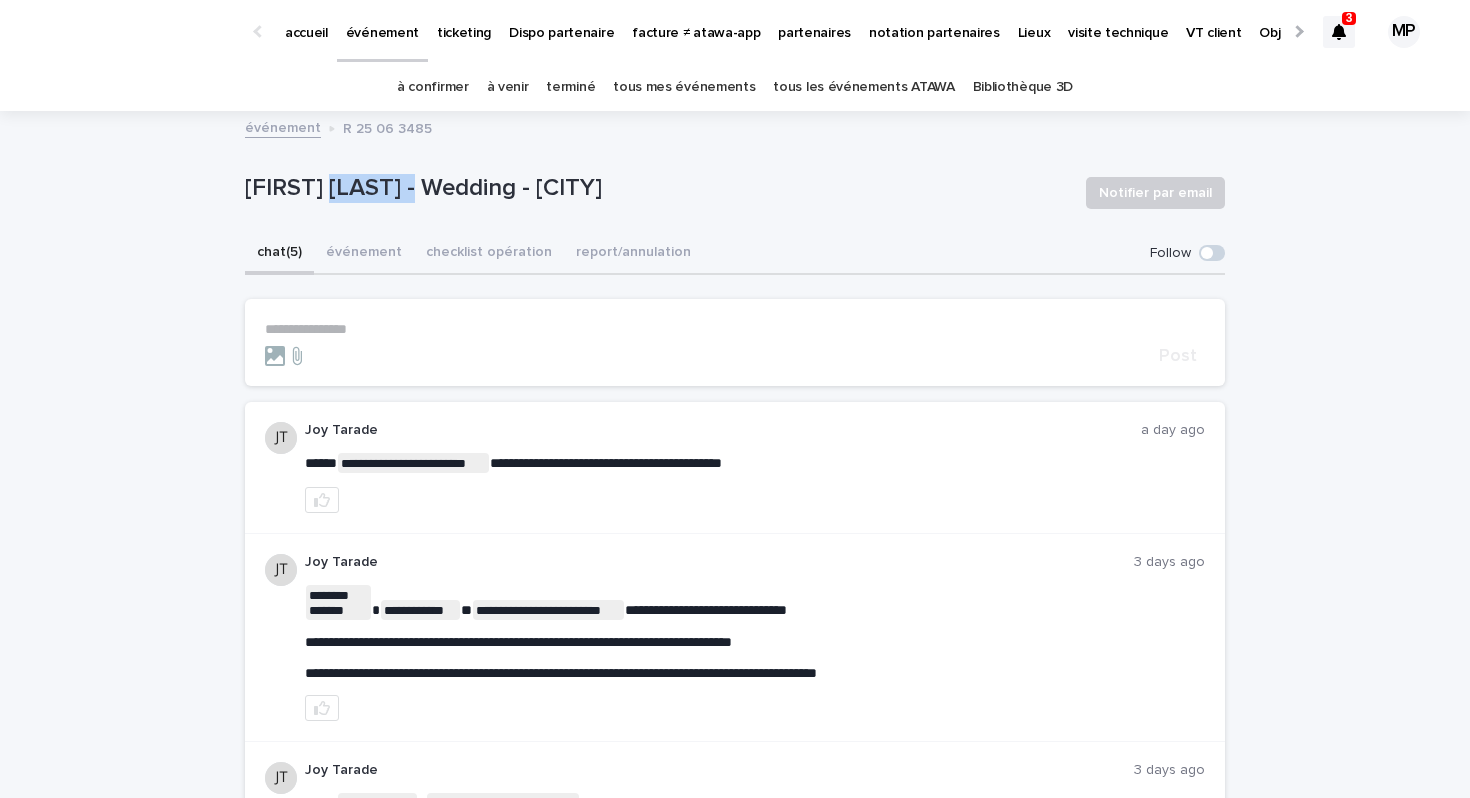 click on "[FIRST] [LAST] - Wedding - [CITY]" at bounding box center (657, 188) 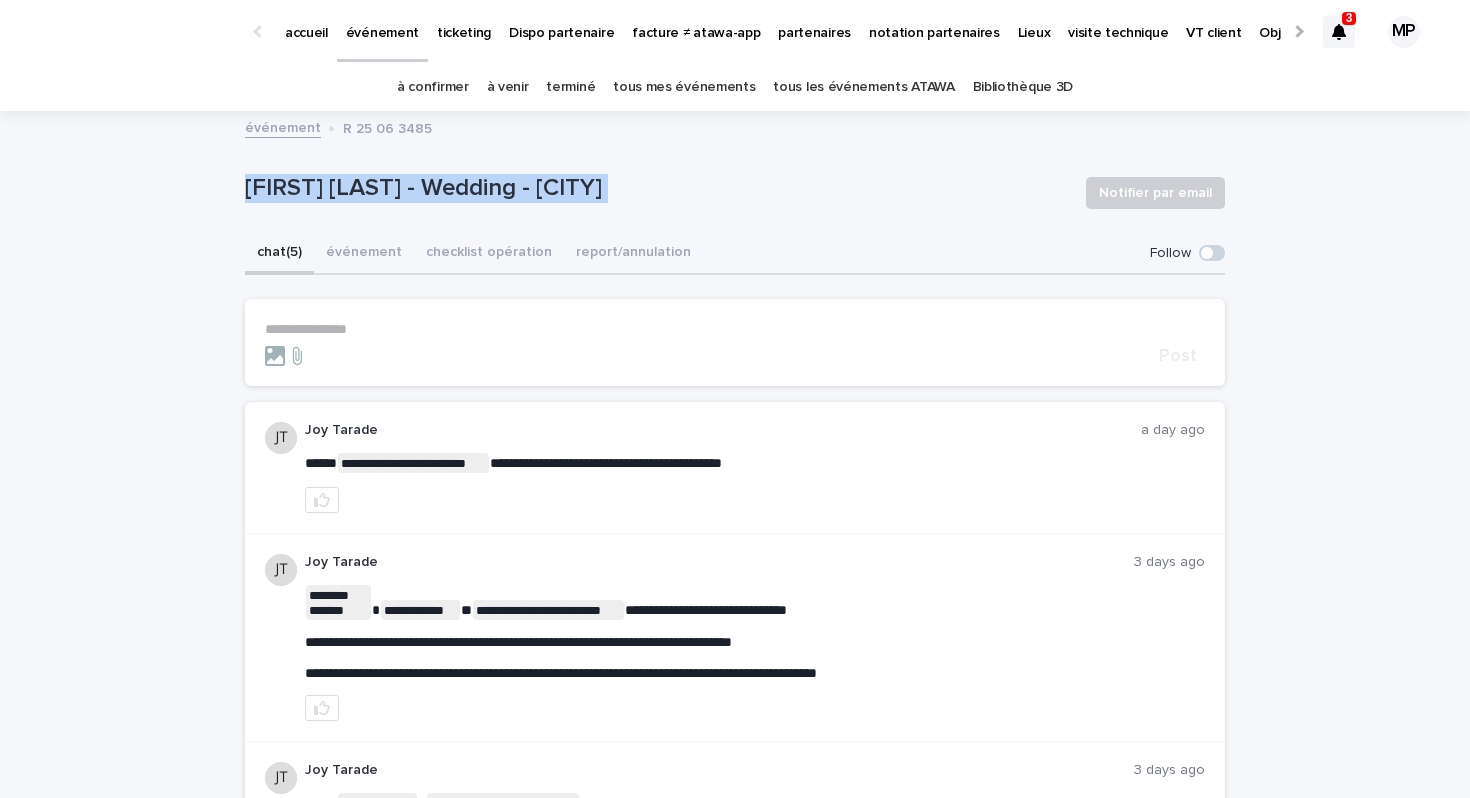 click on "[FIRST] [LAST] - Wedding - [CITY]" at bounding box center (657, 188) 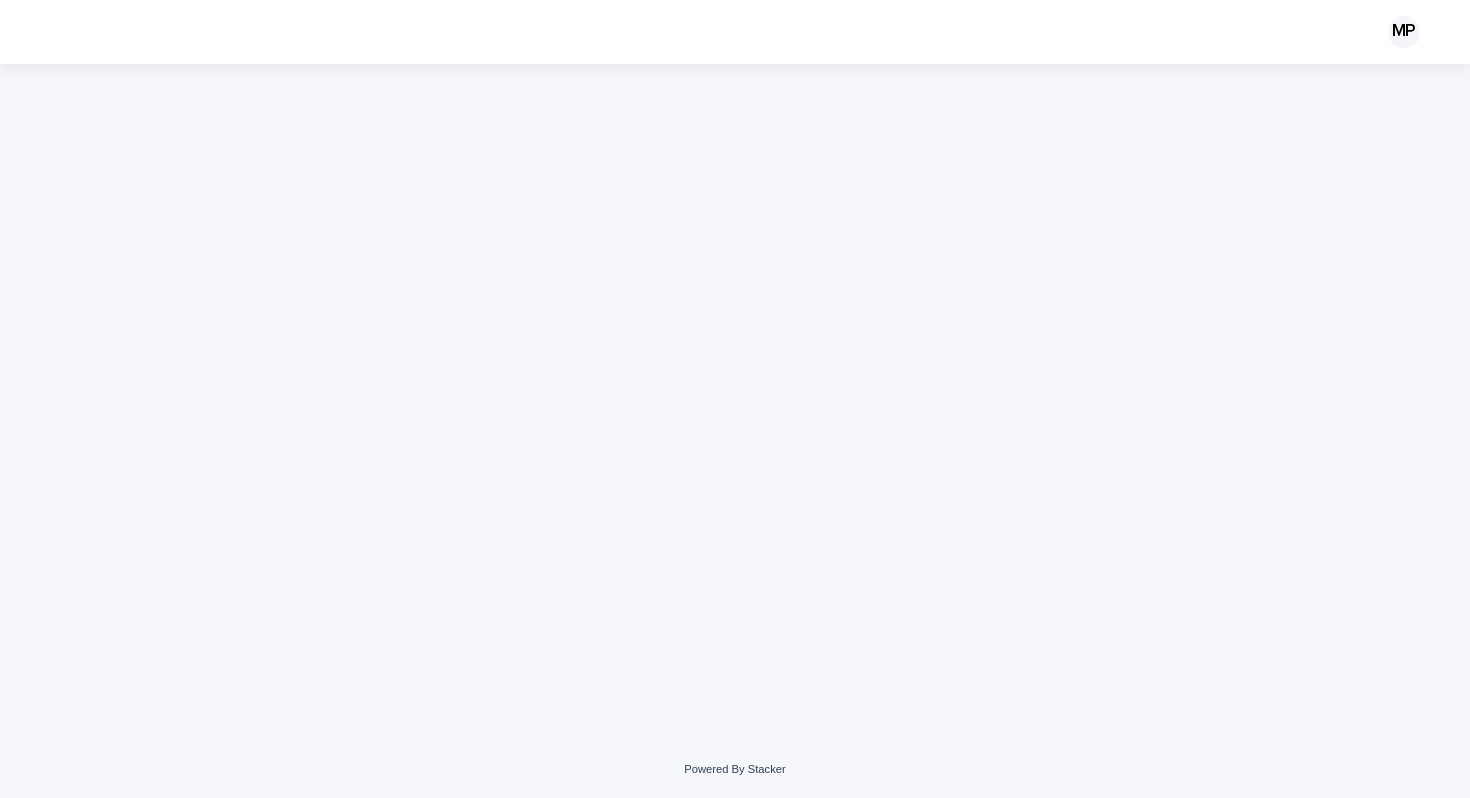scroll, scrollTop: 0, scrollLeft: 0, axis: both 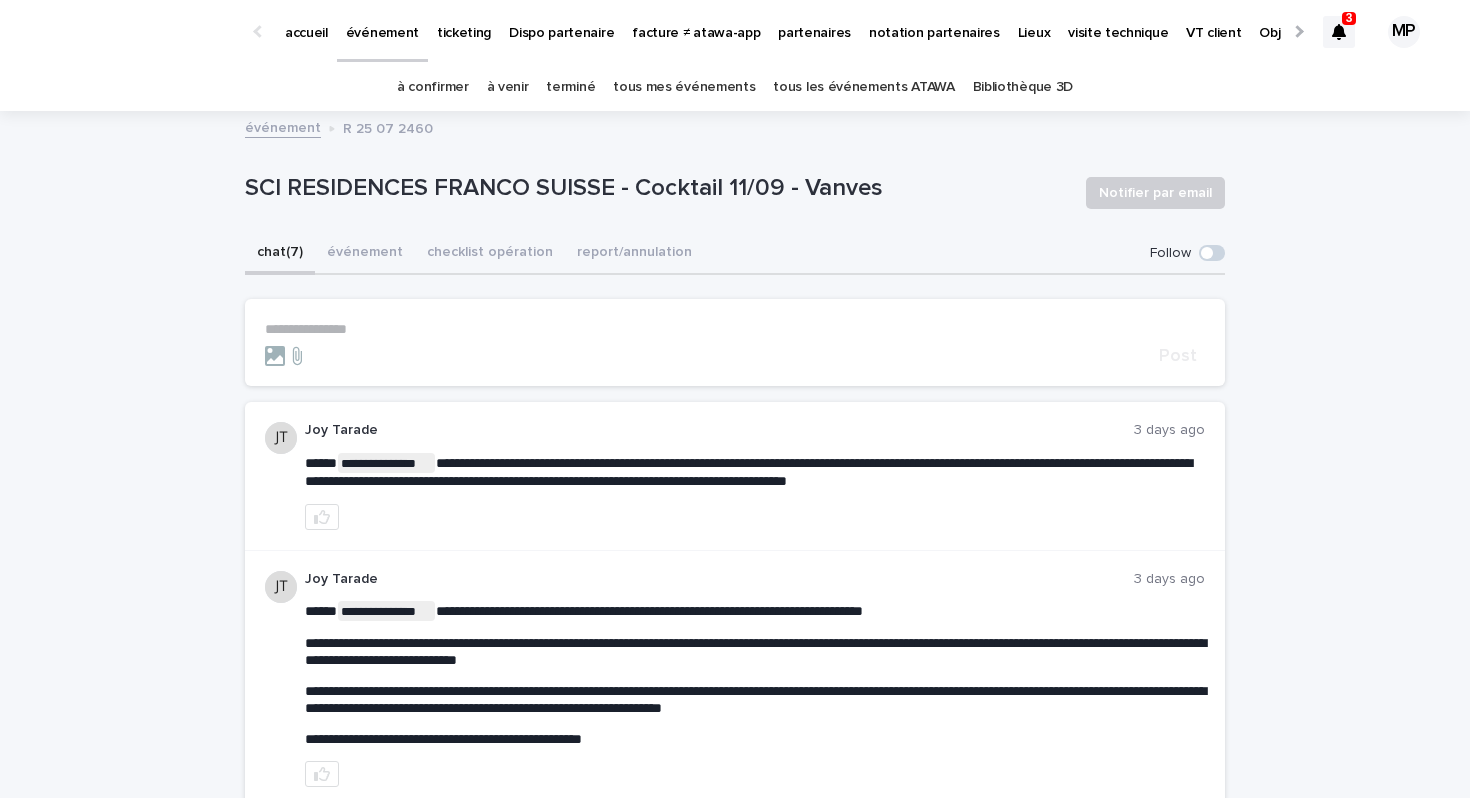 click at bounding box center (755, 517) 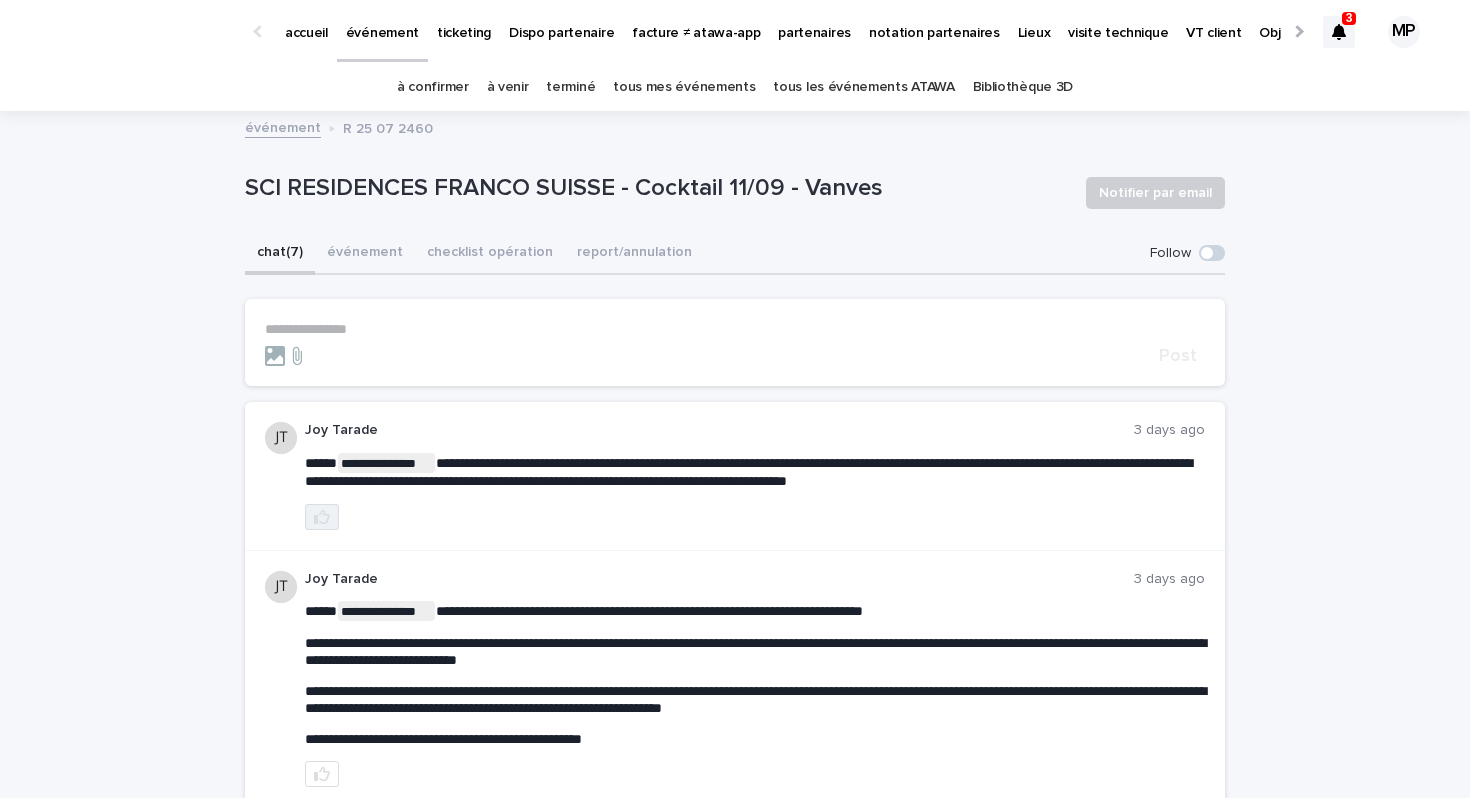 click 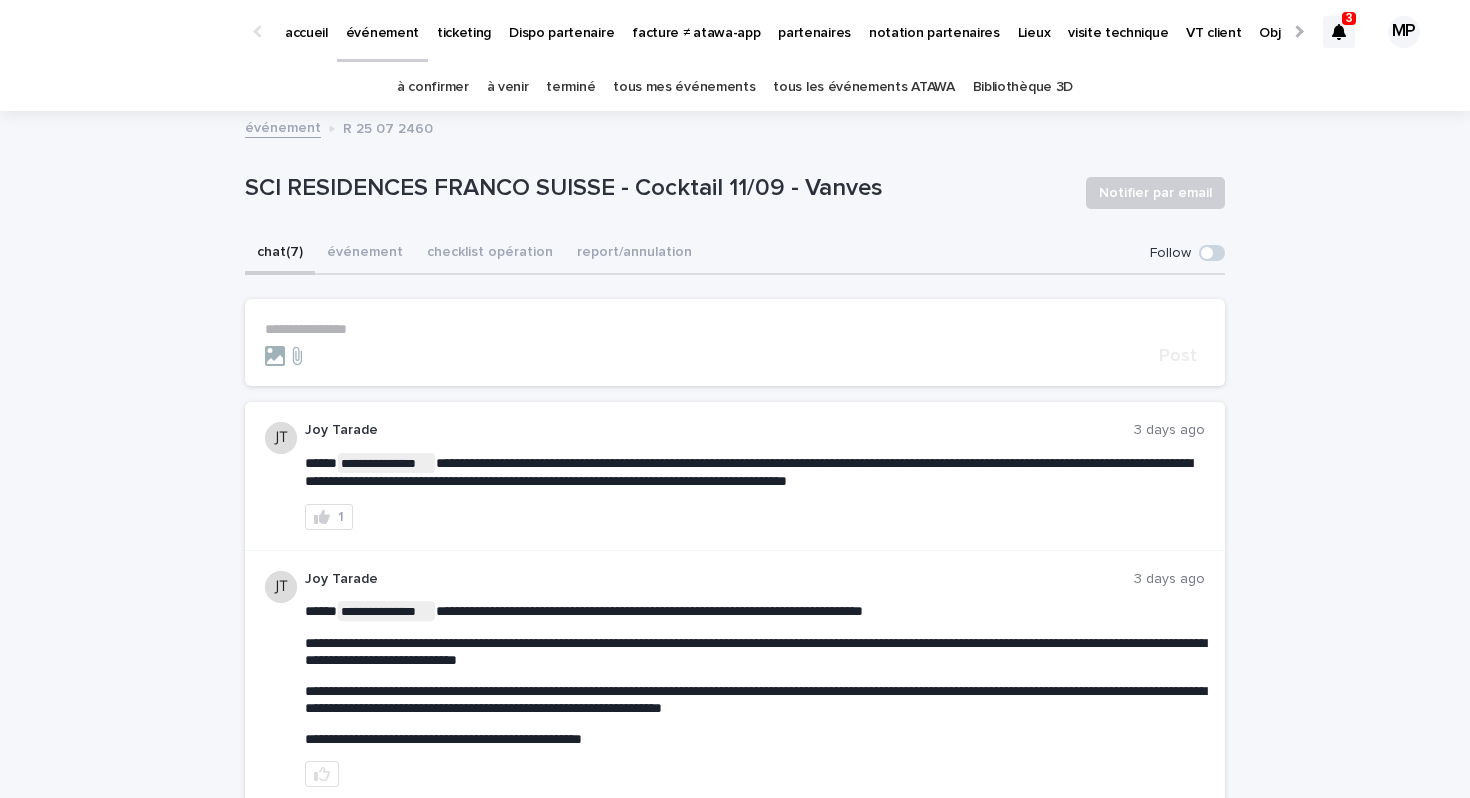 click on "tous les événements ATAWA" at bounding box center [863, 87] 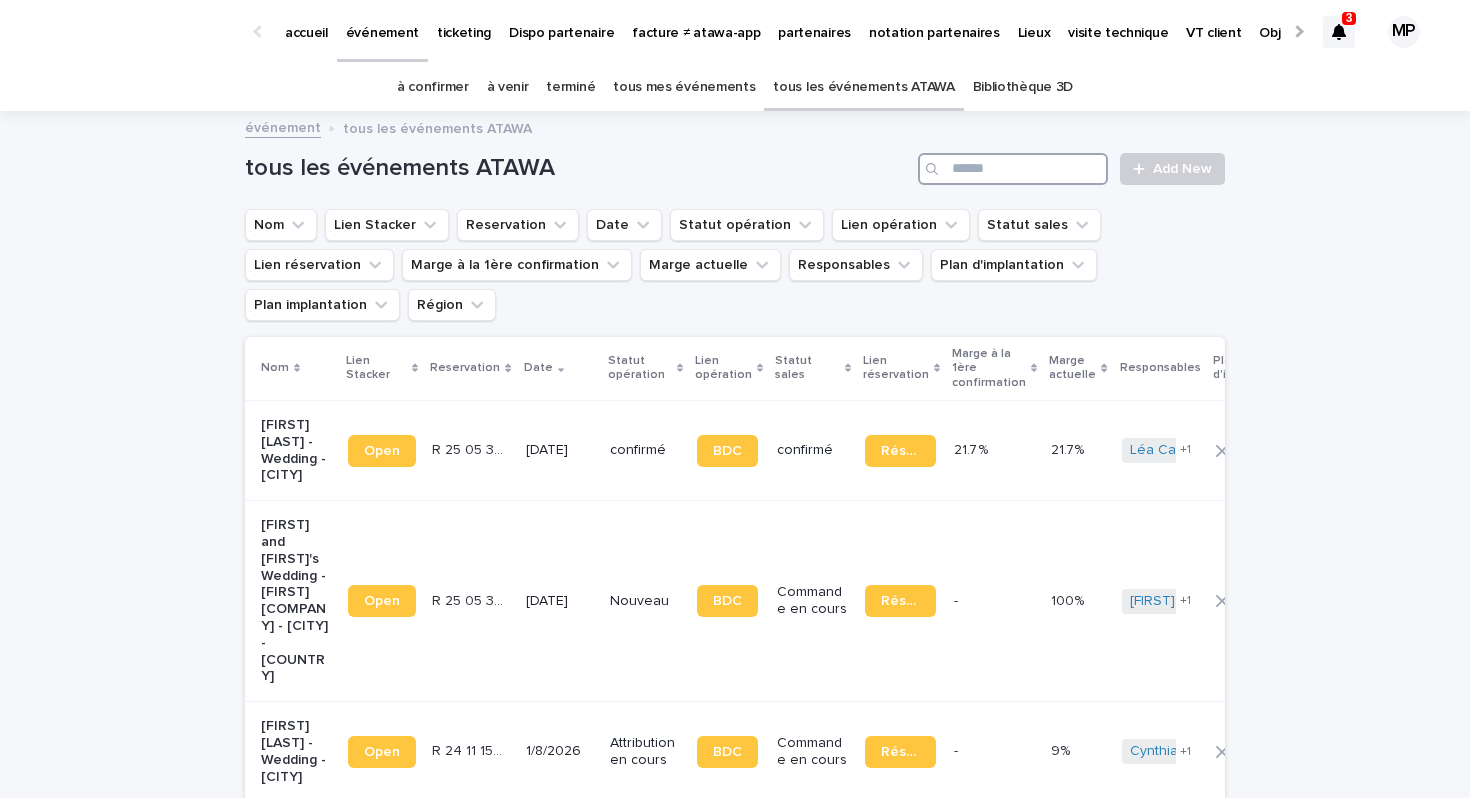 click at bounding box center (1013, 169) 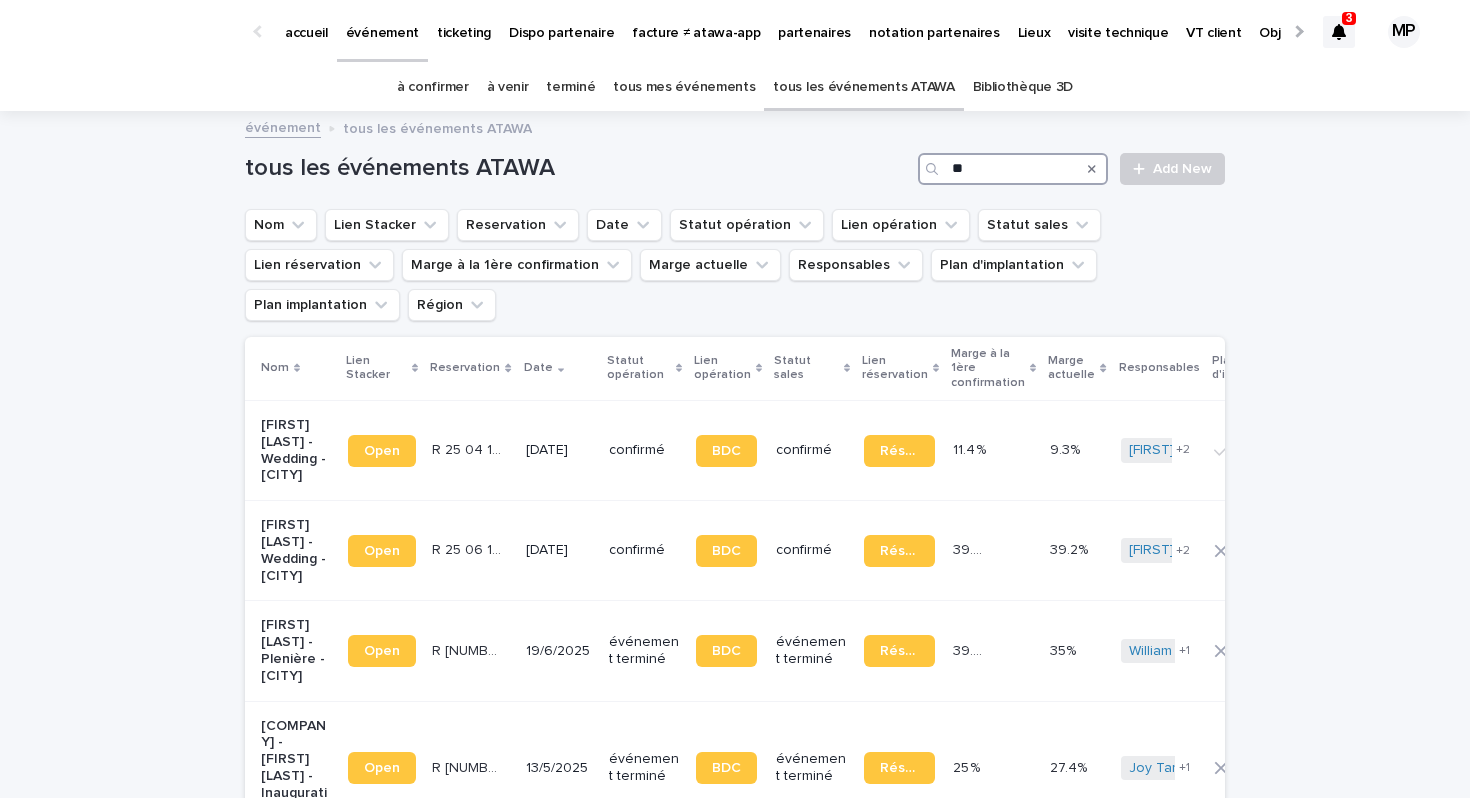 type on "*" 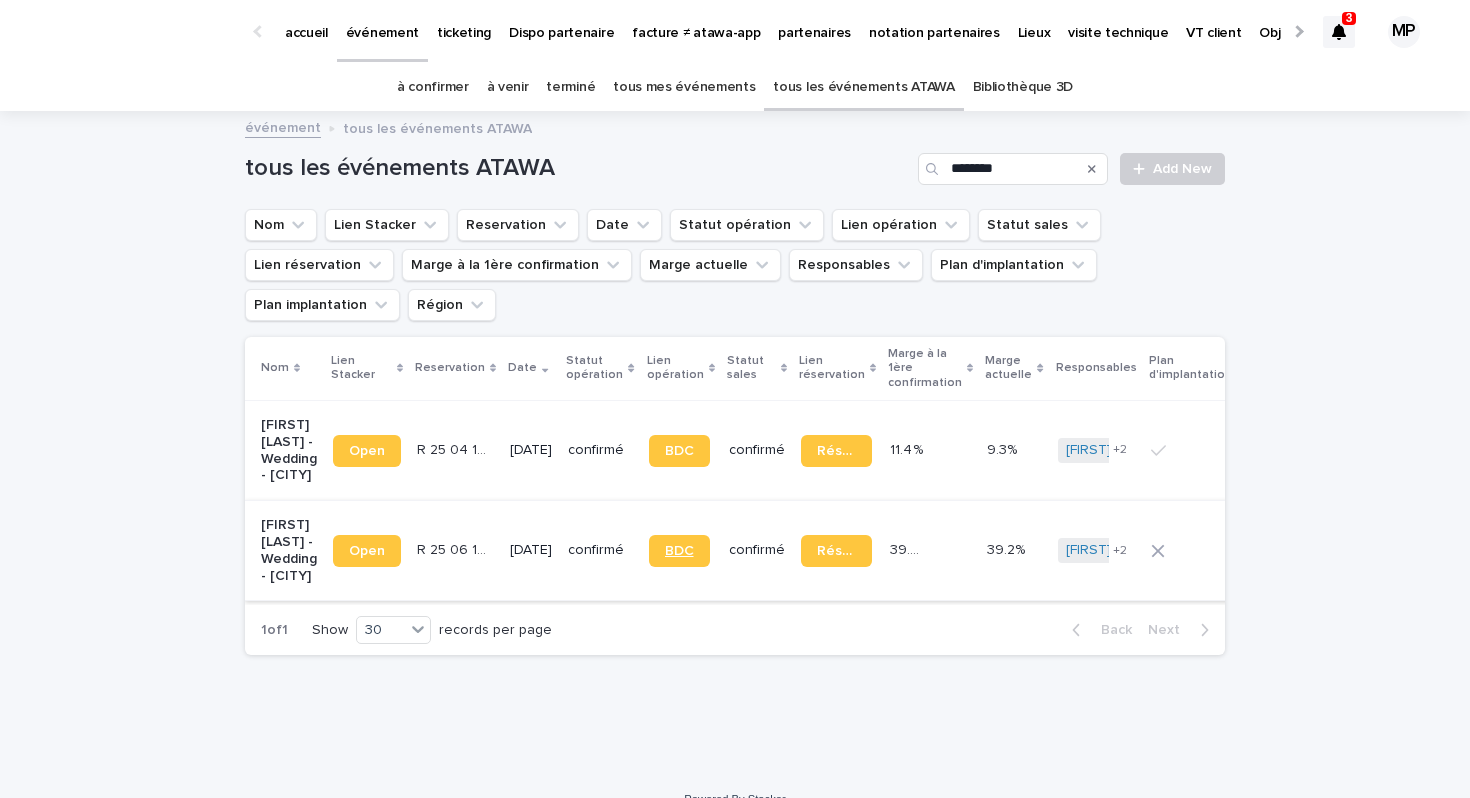 click on "BDC" at bounding box center (679, 551) 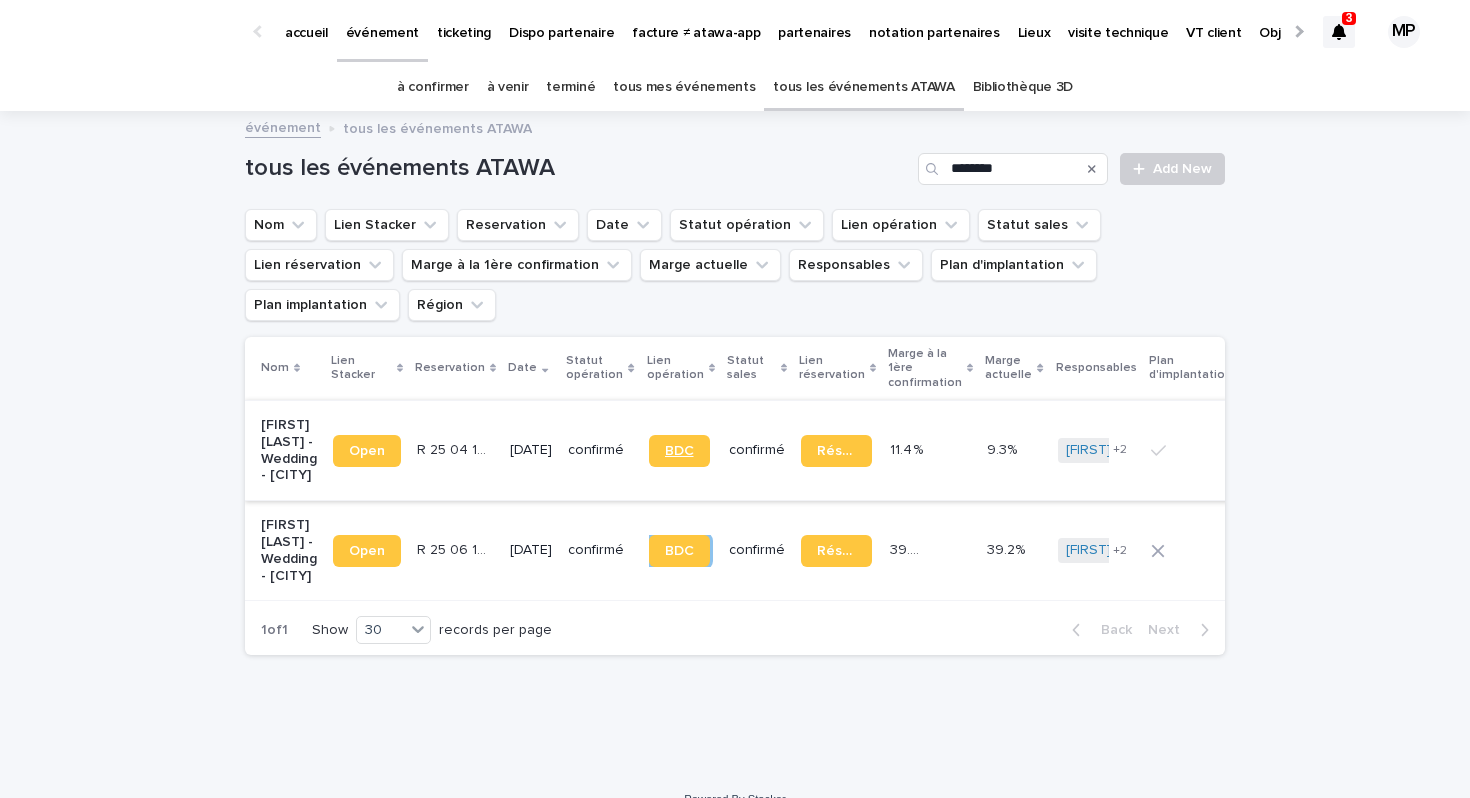 click on "BDC" at bounding box center (679, 451) 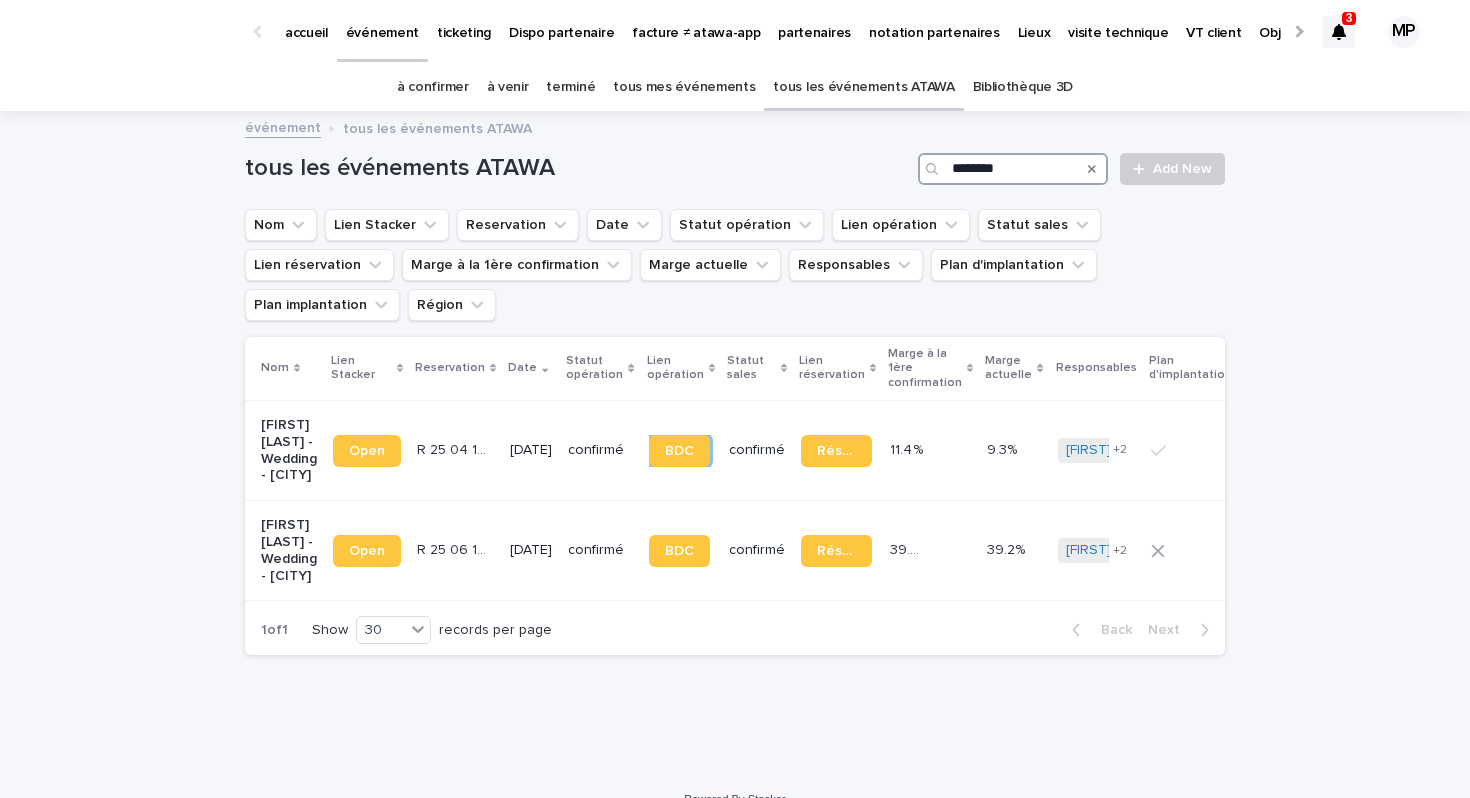 click on "********" at bounding box center (1013, 169) 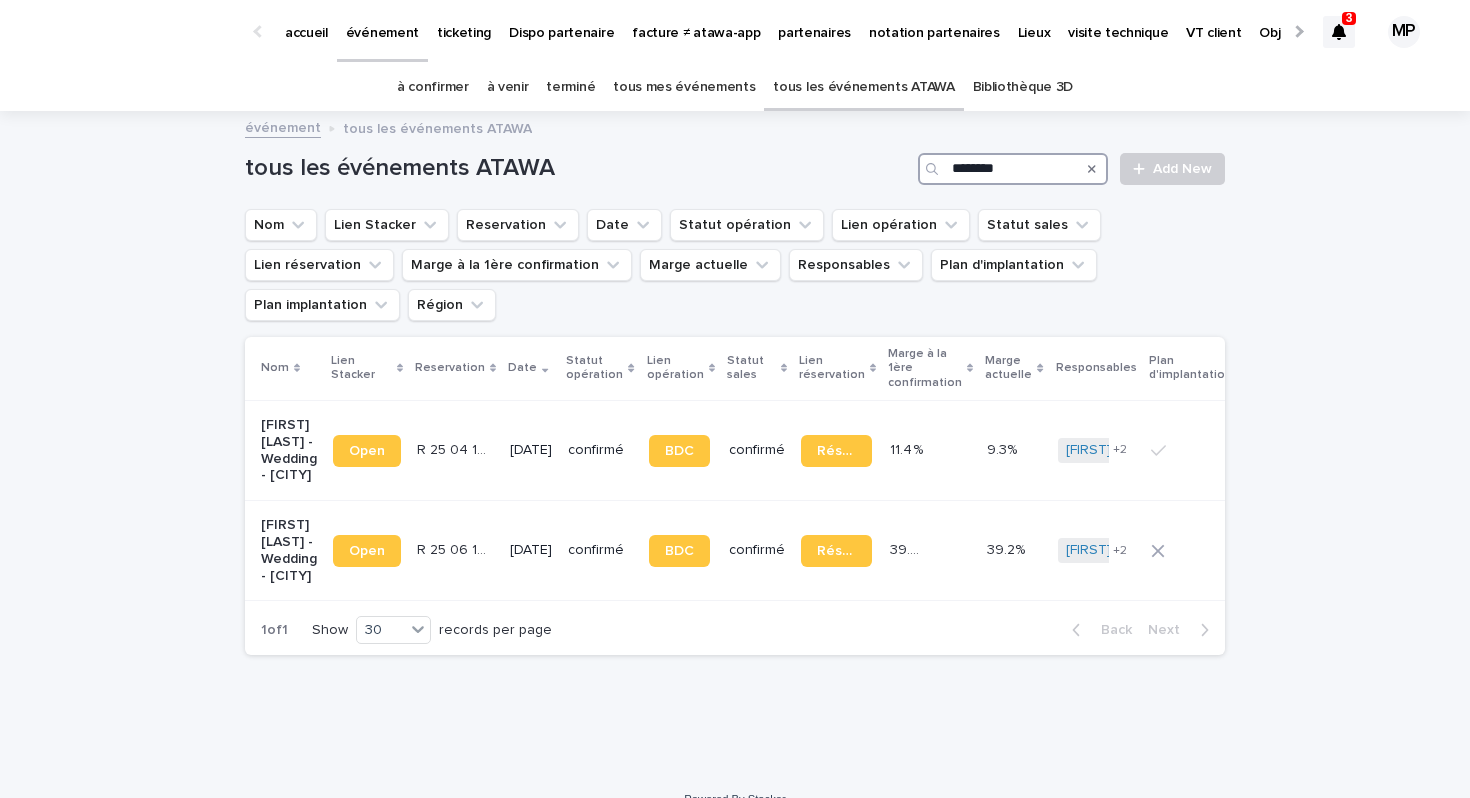 click on "********" at bounding box center (1013, 169) 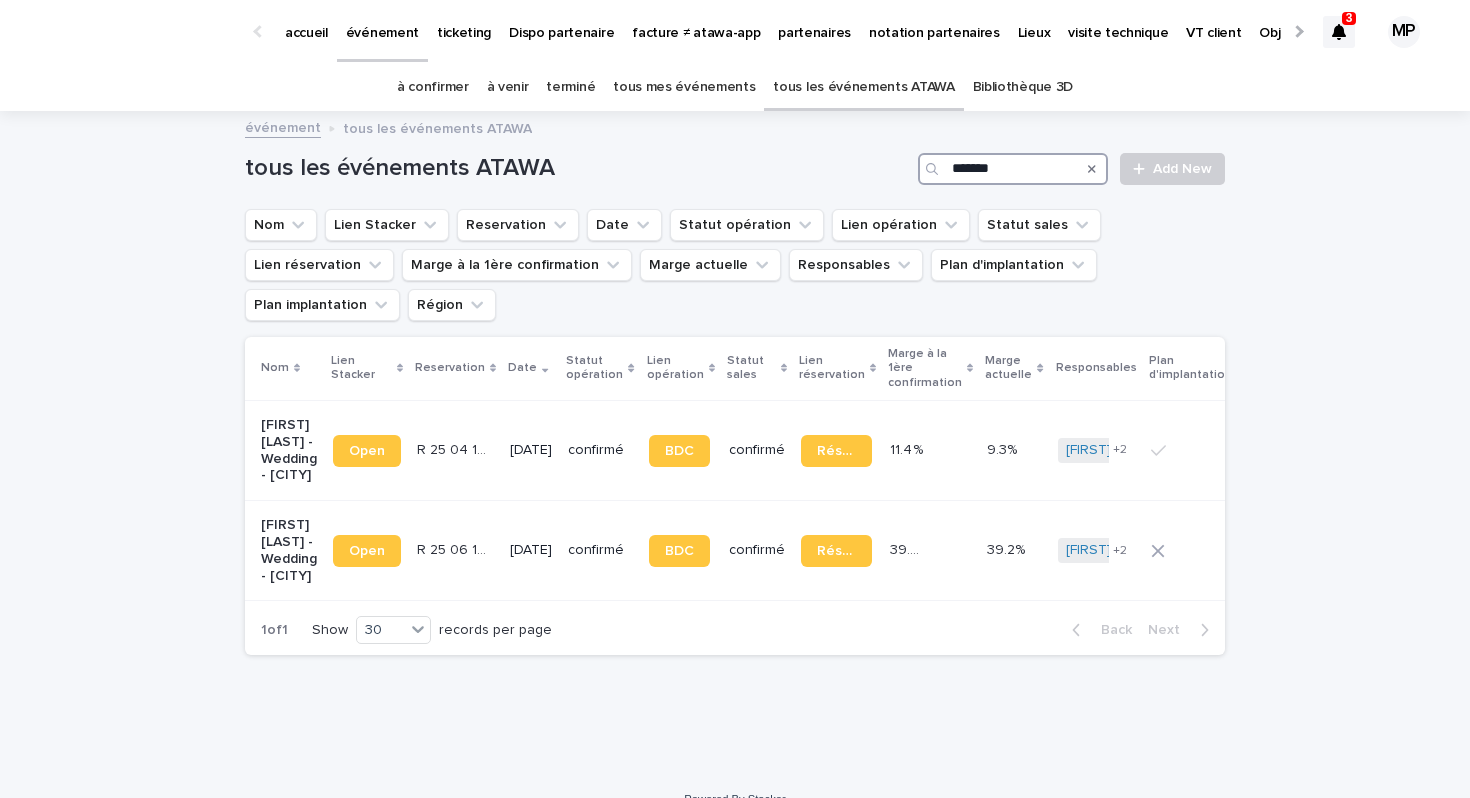 type on "********" 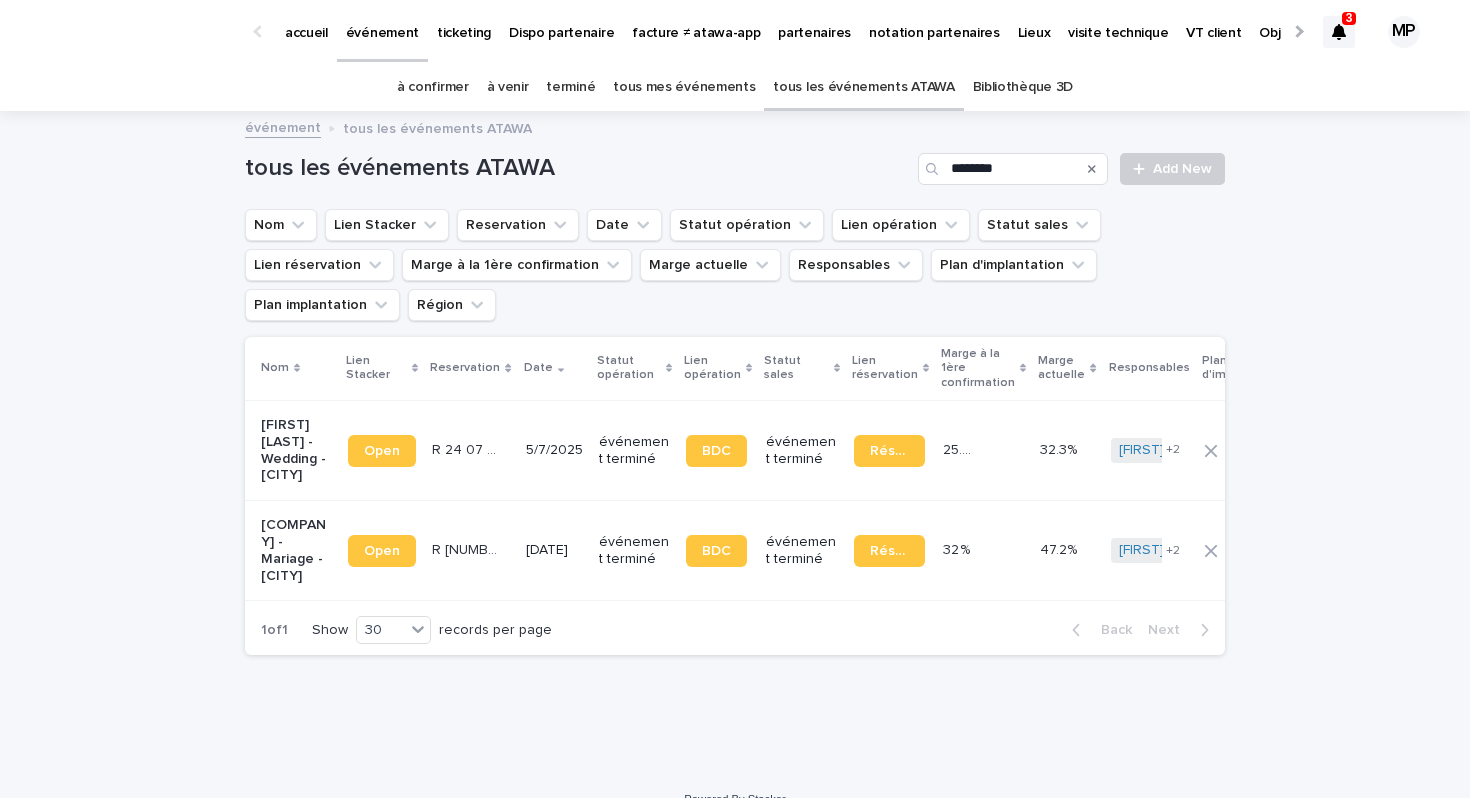 click on "Gaspard Bloch - Wedding - Marolles" at bounding box center (296, 450) 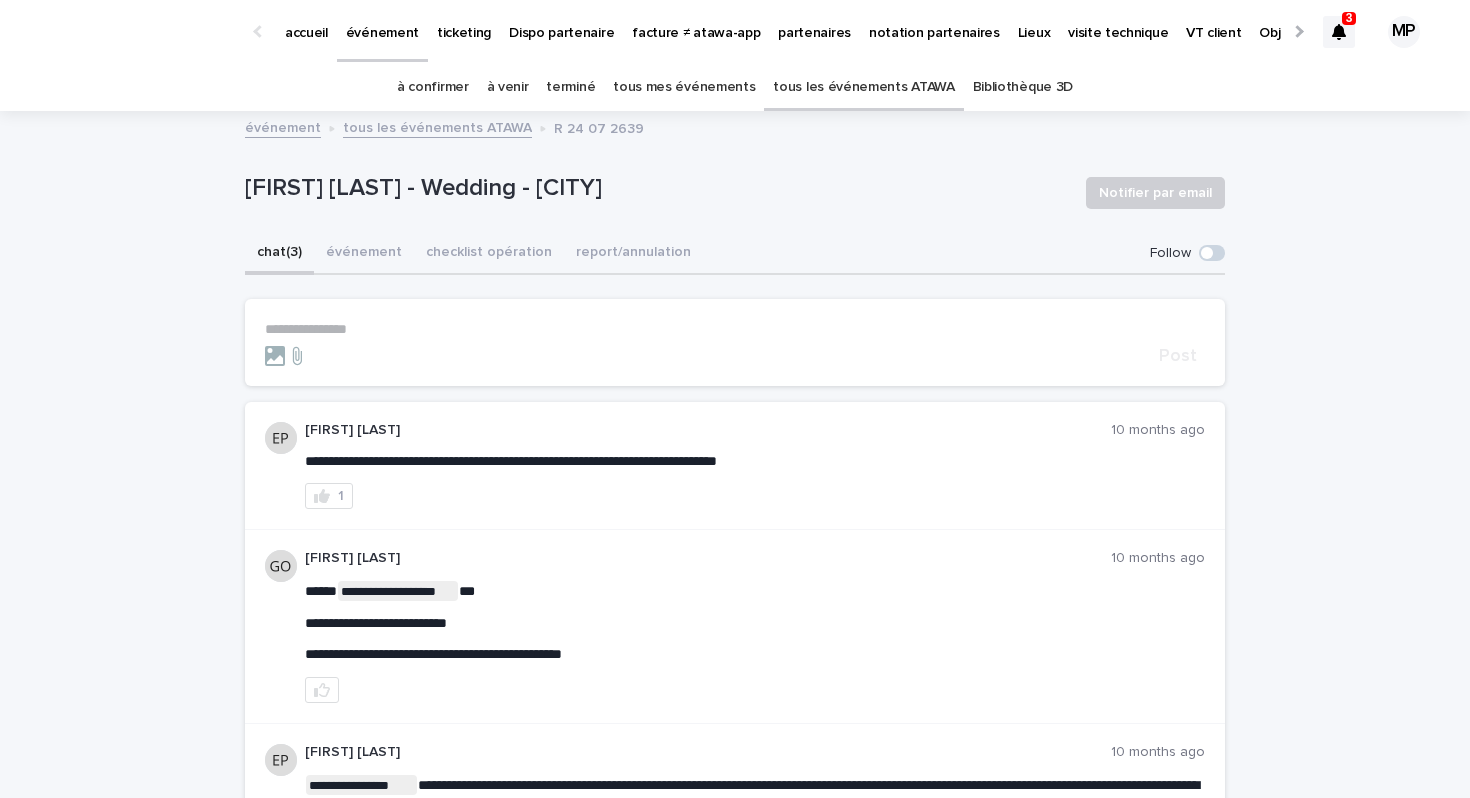 scroll, scrollTop: 67, scrollLeft: 0, axis: vertical 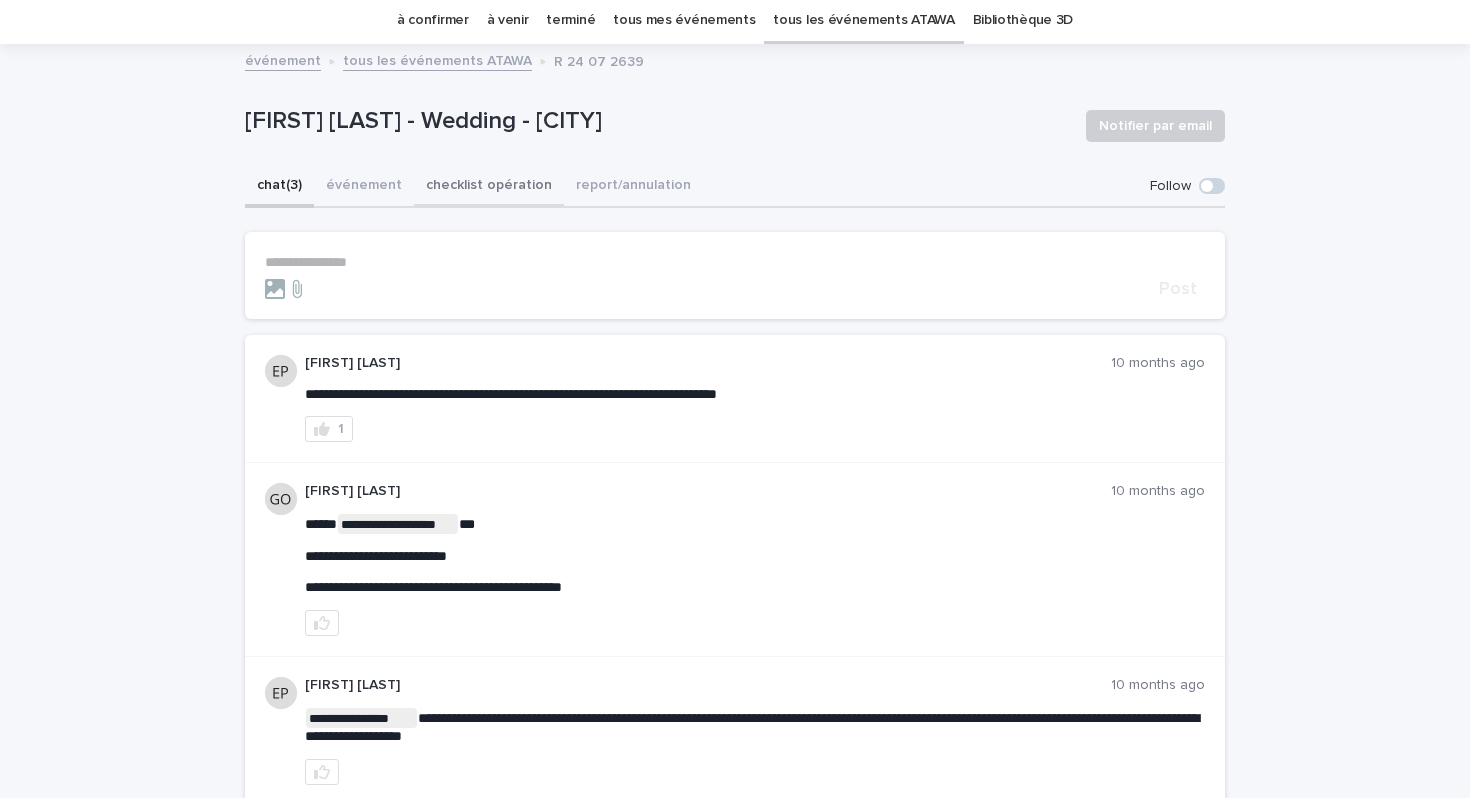 click on "checklist opération" at bounding box center [489, 187] 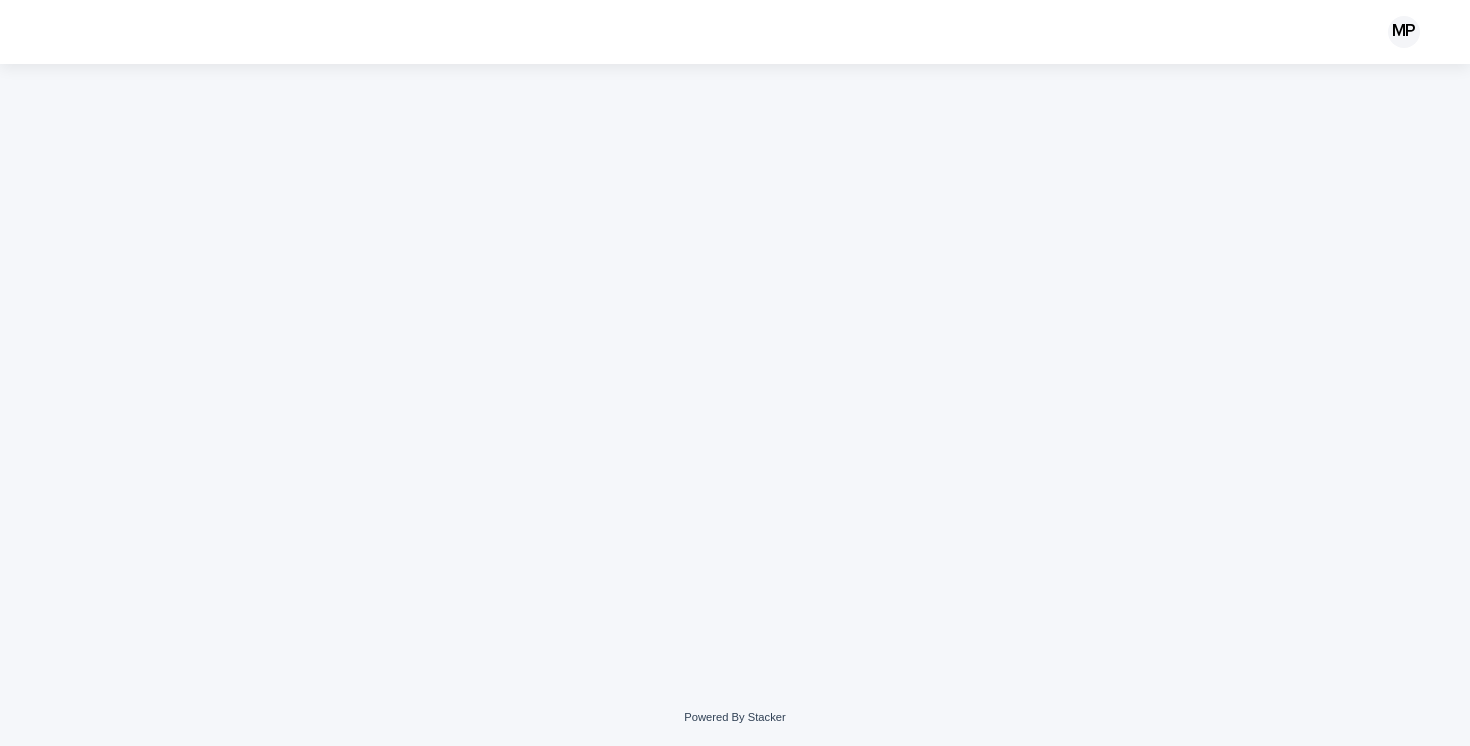 scroll, scrollTop: 0, scrollLeft: 0, axis: both 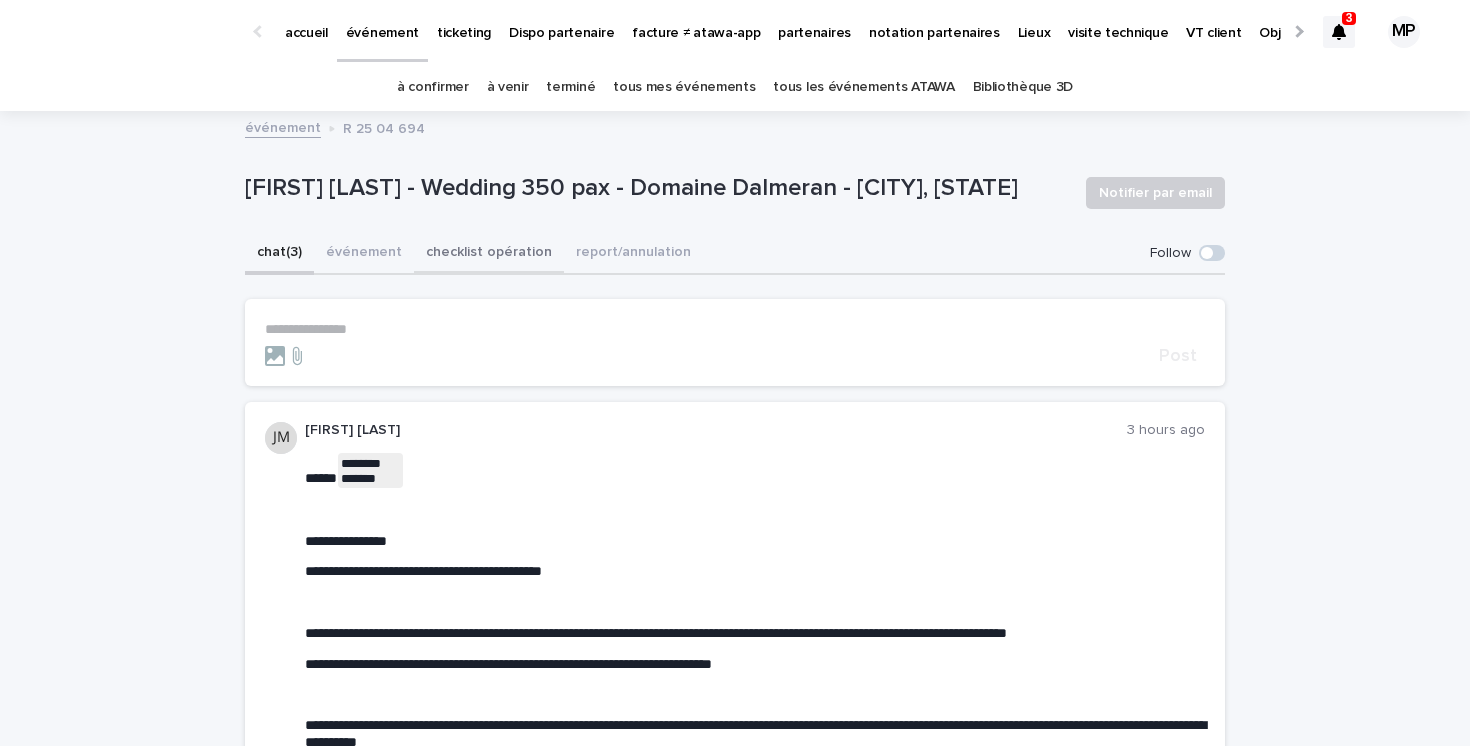 click on "checklist opération" at bounding box center (489, 254) 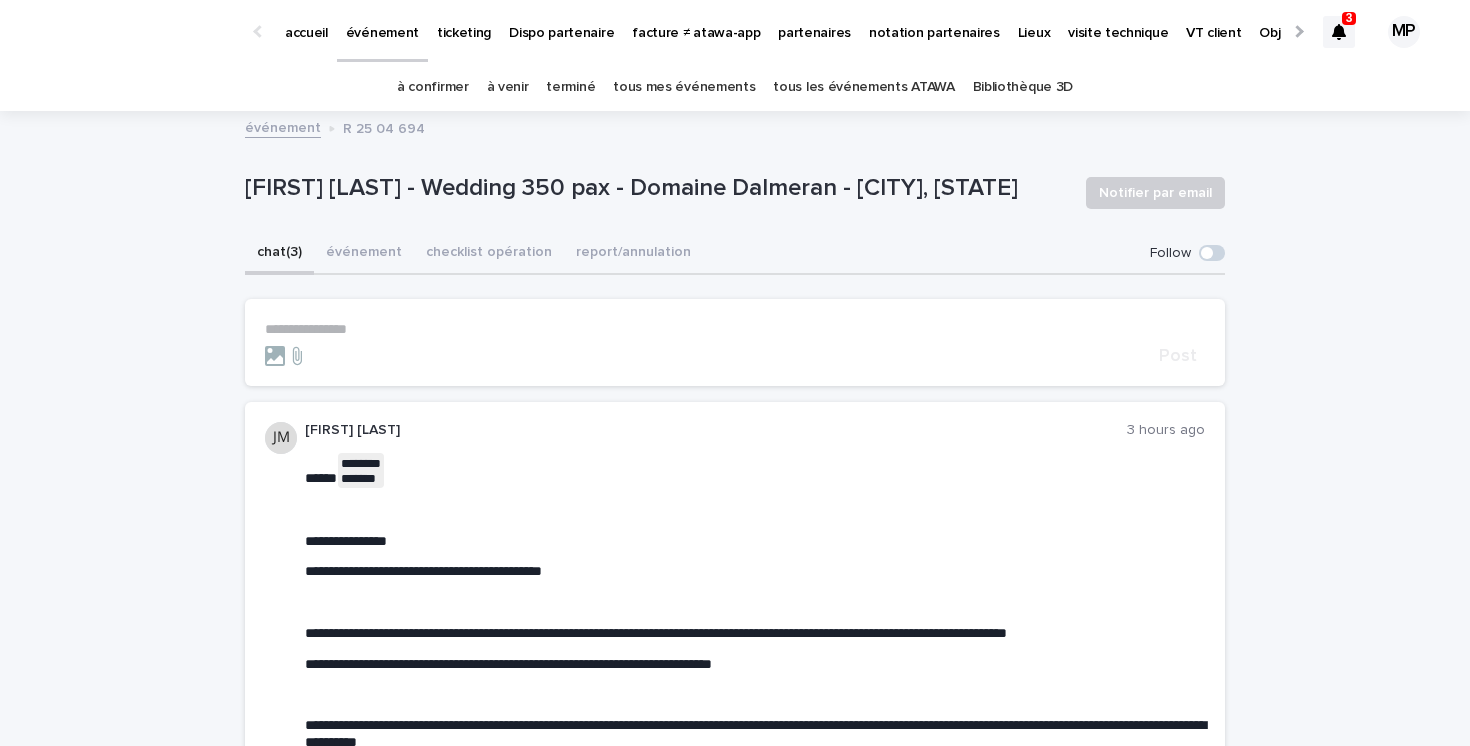 click on "chat  (3)" at bounding box center [279, 254] 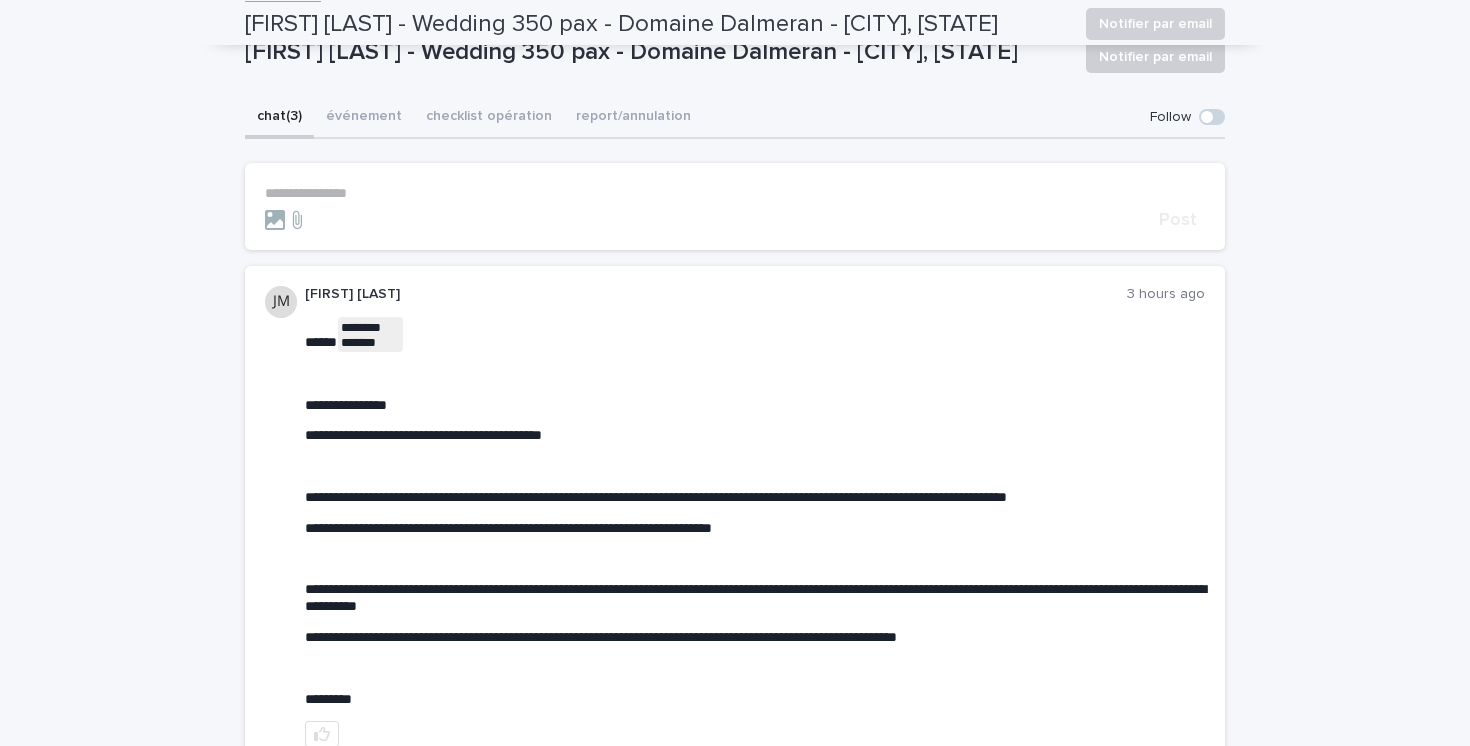 scroll, scrollTop: 0, scrollLeft: 0, axis: both 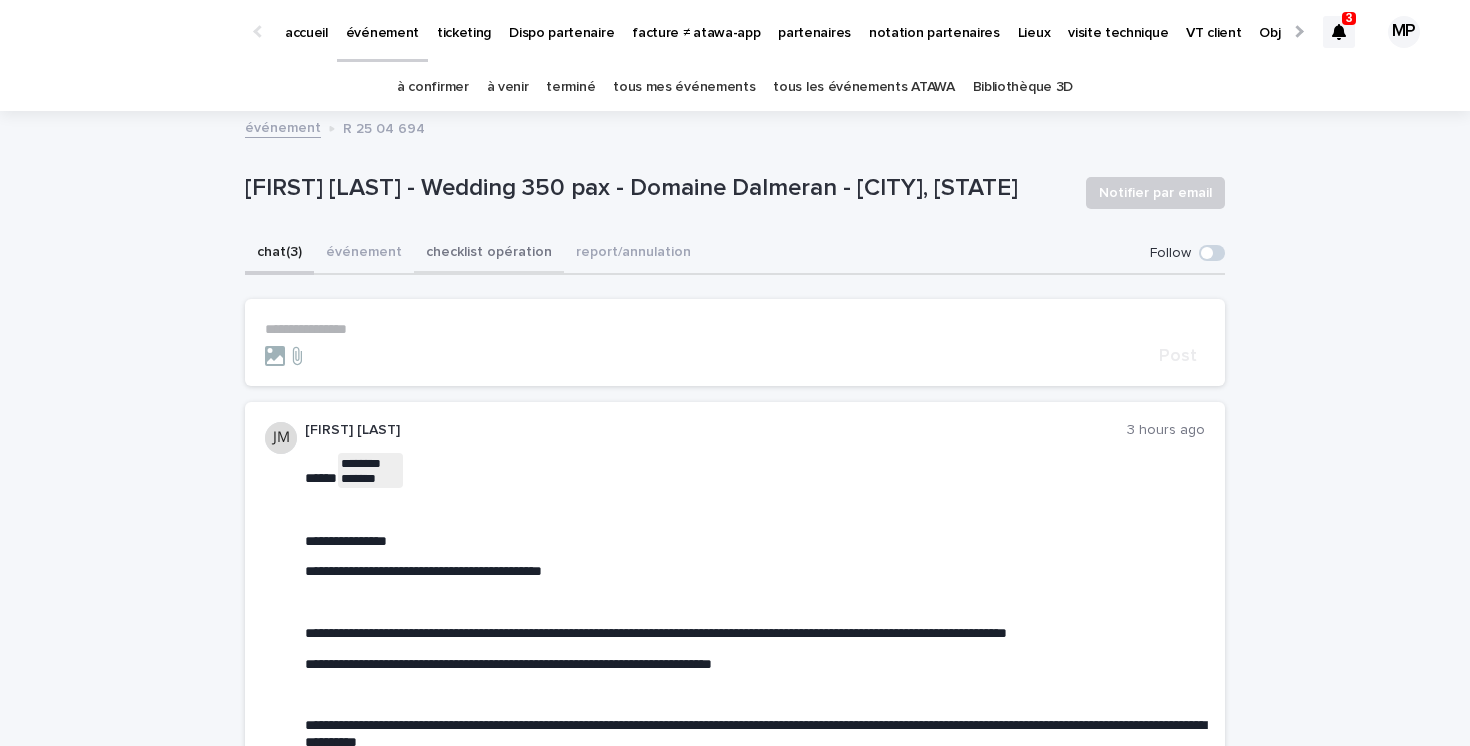 click on "checklist opération" at bounding box center [489, 254] 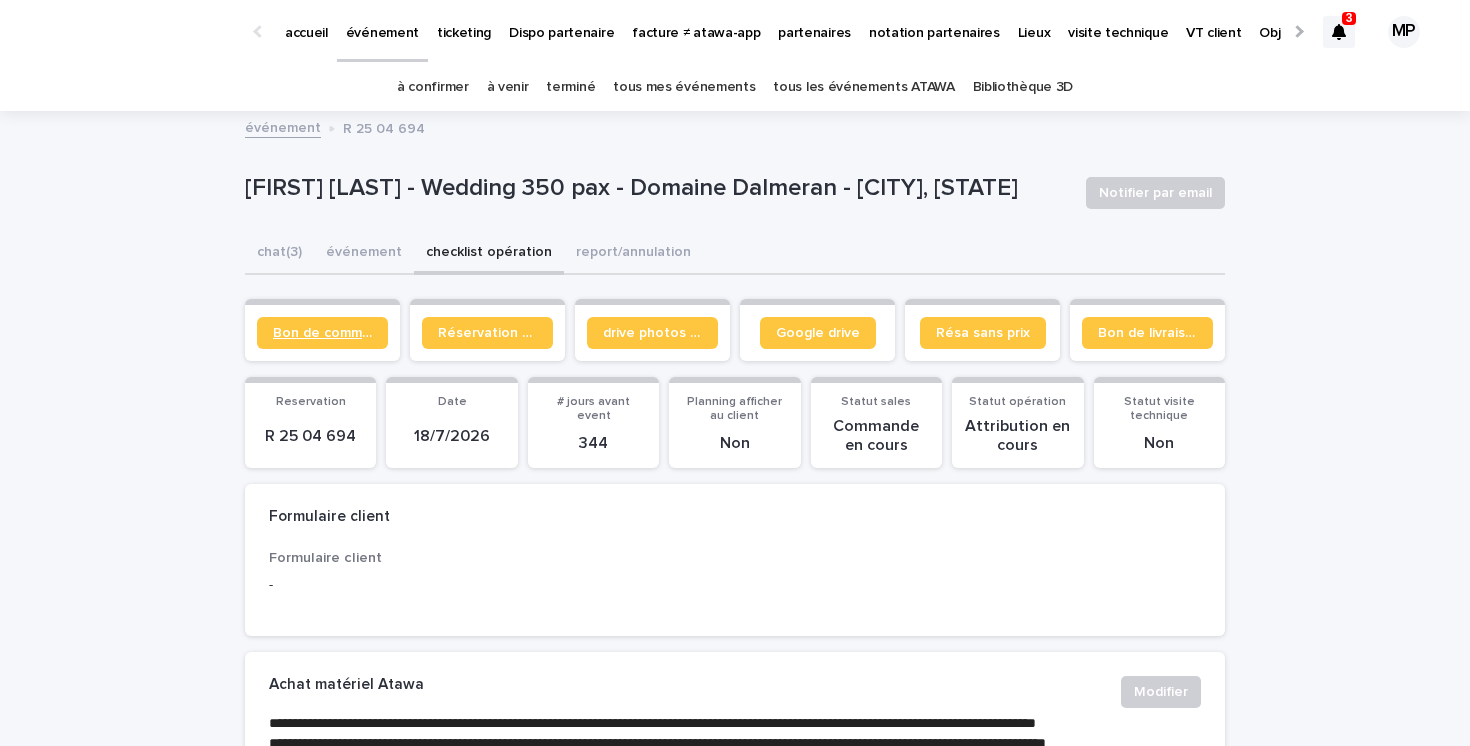 click on "Bon de commande" at bounding box center (322, 333) 